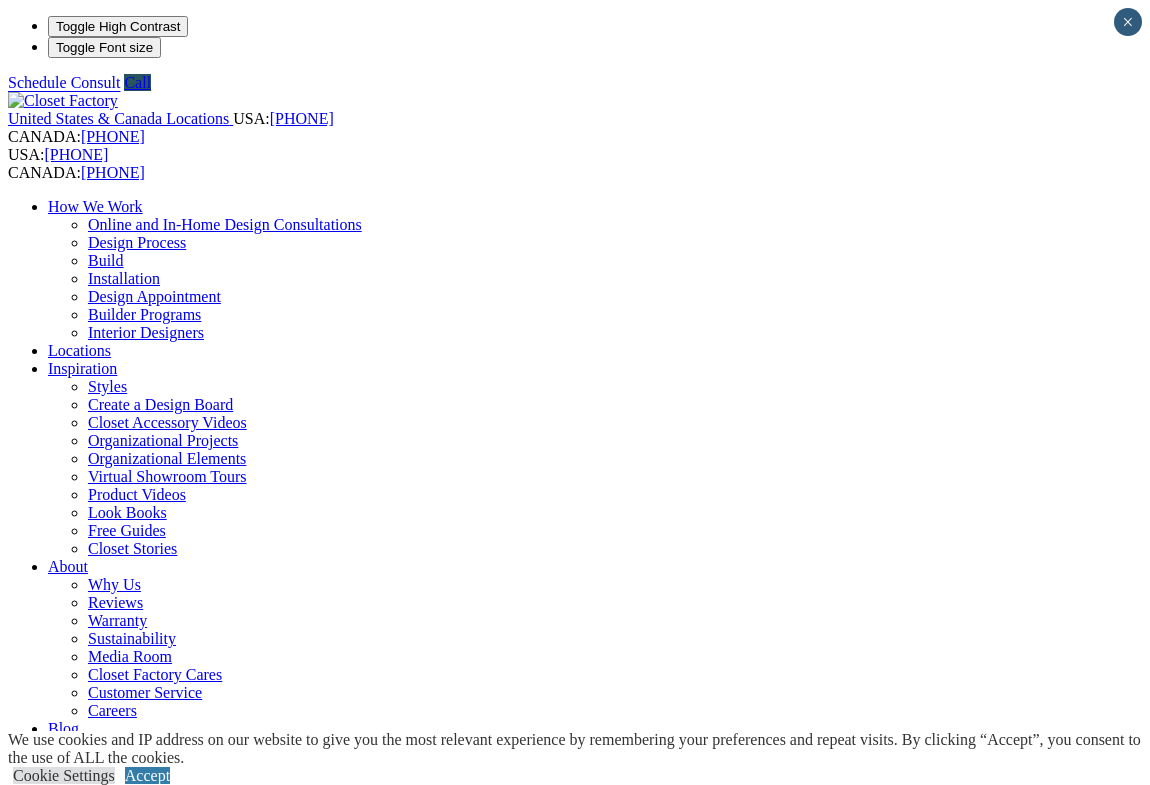 scroll, scrollTop: 0, scrollLeft: 0, axis: both 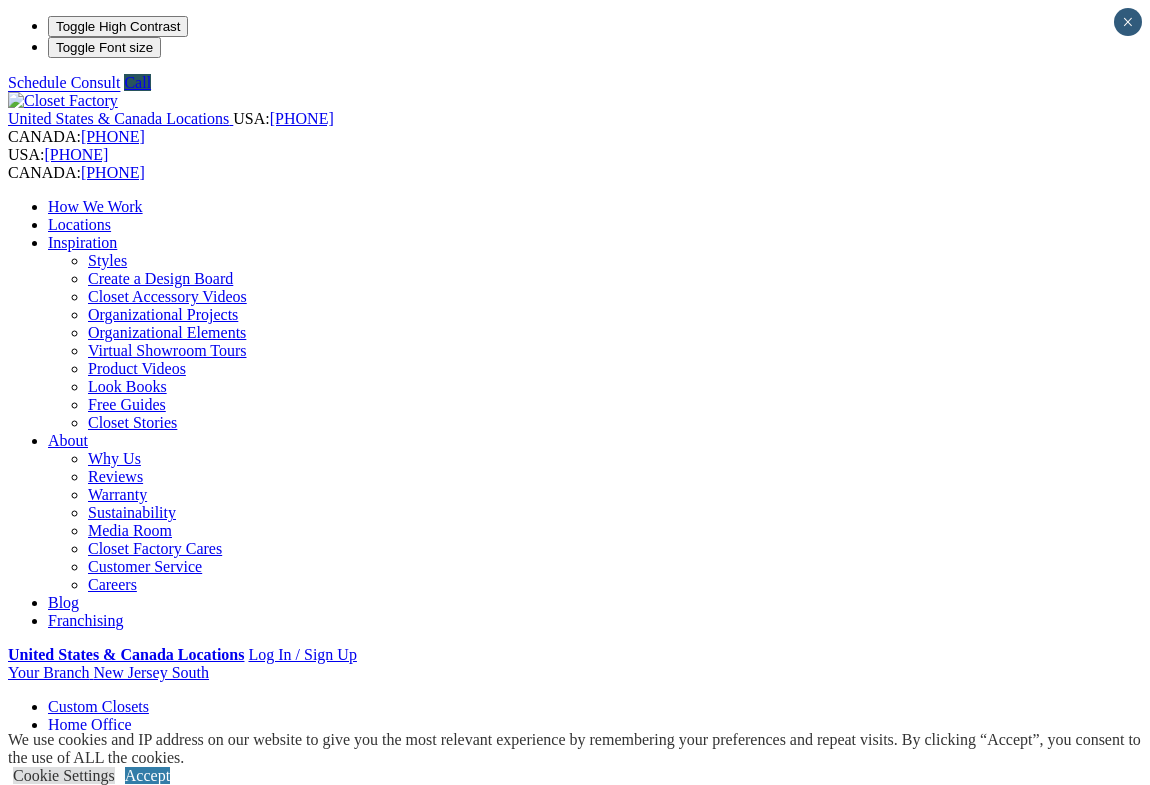 click on "Garage" at bounding box center (71, 742) 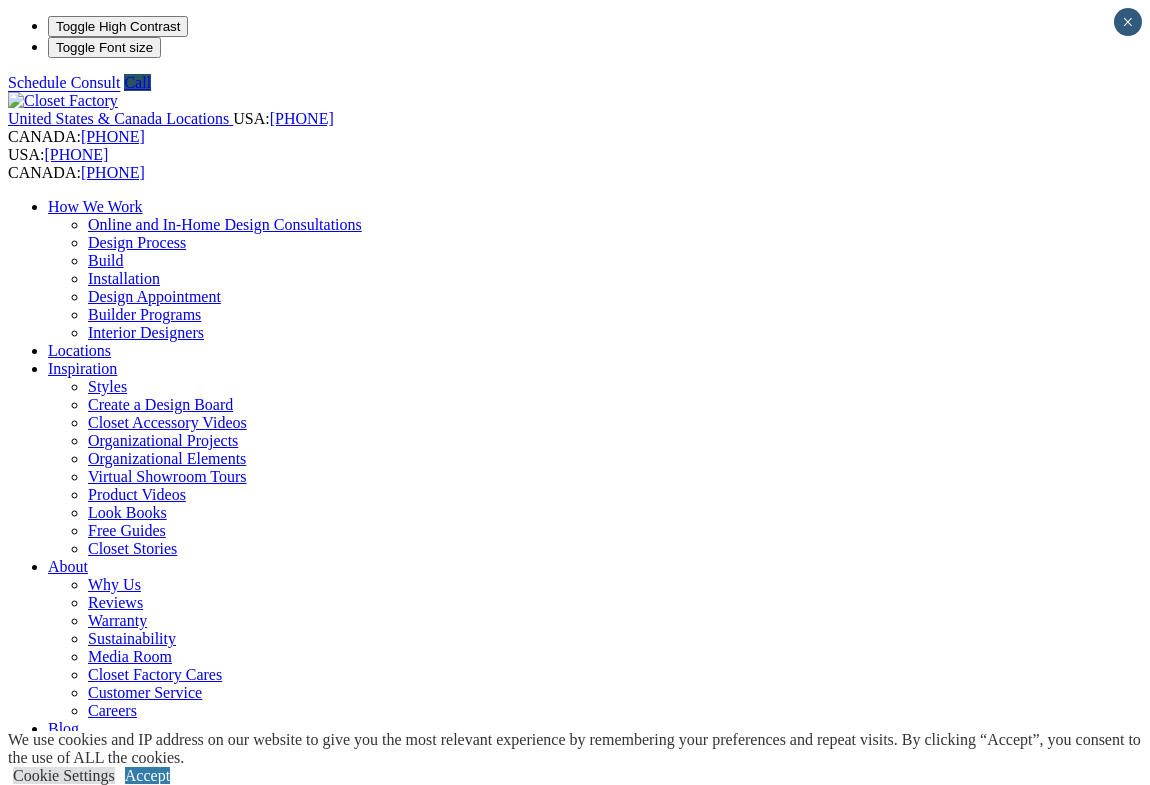 scroll, scrollTop: 90, scrollLeft: 0, axis: vertical 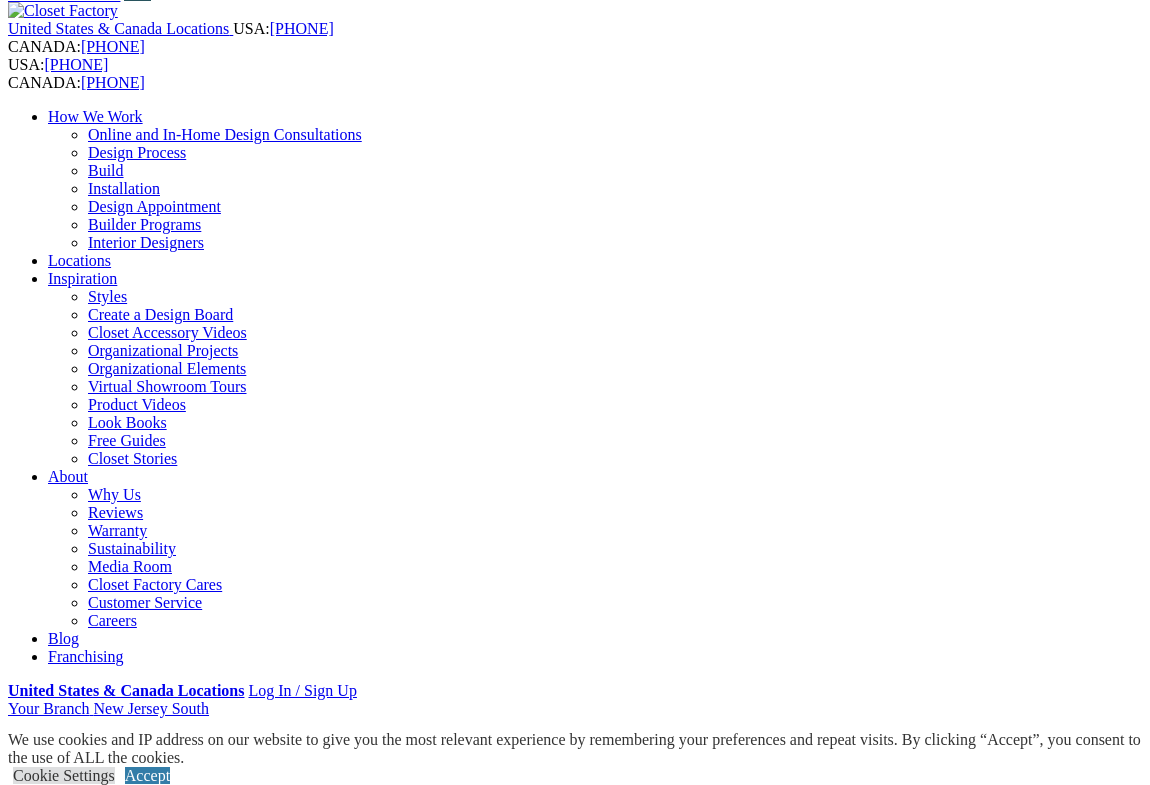 click on "CLOSE (X)" at bounding box center (46, 1763) 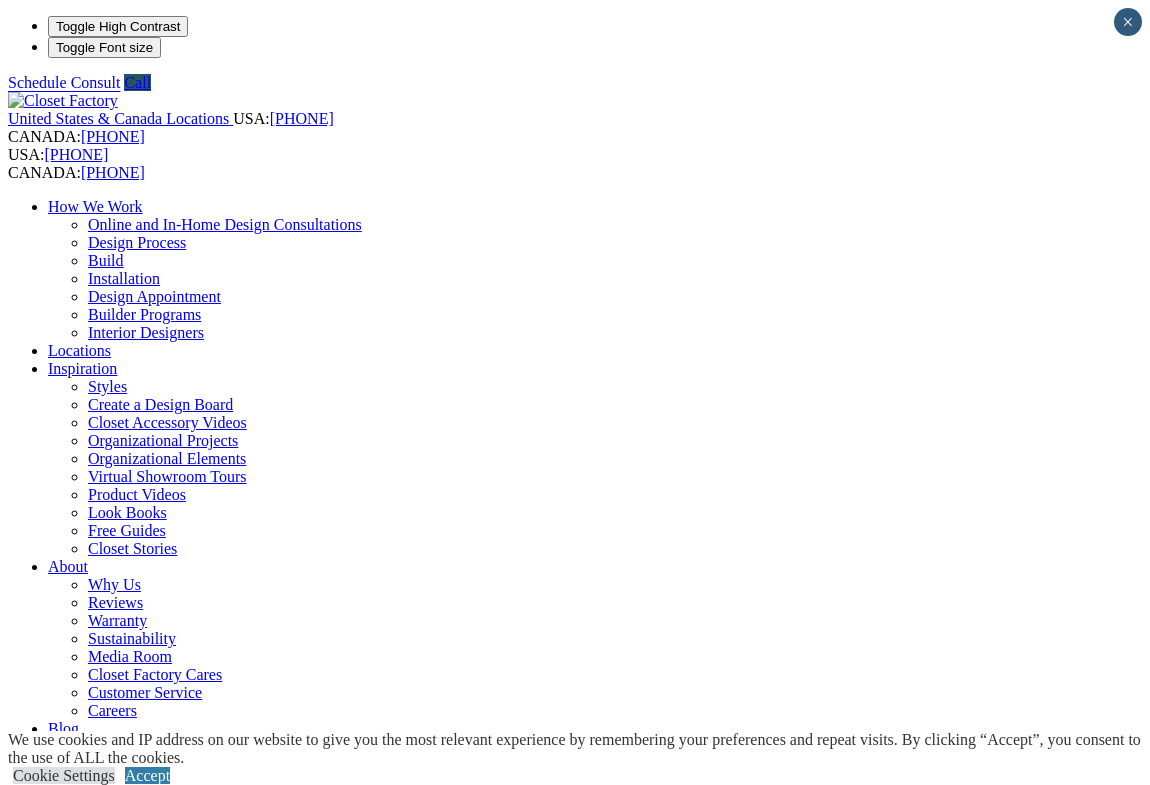 scroll, scrollTop: 0, scrollLeft: 0, axis: both 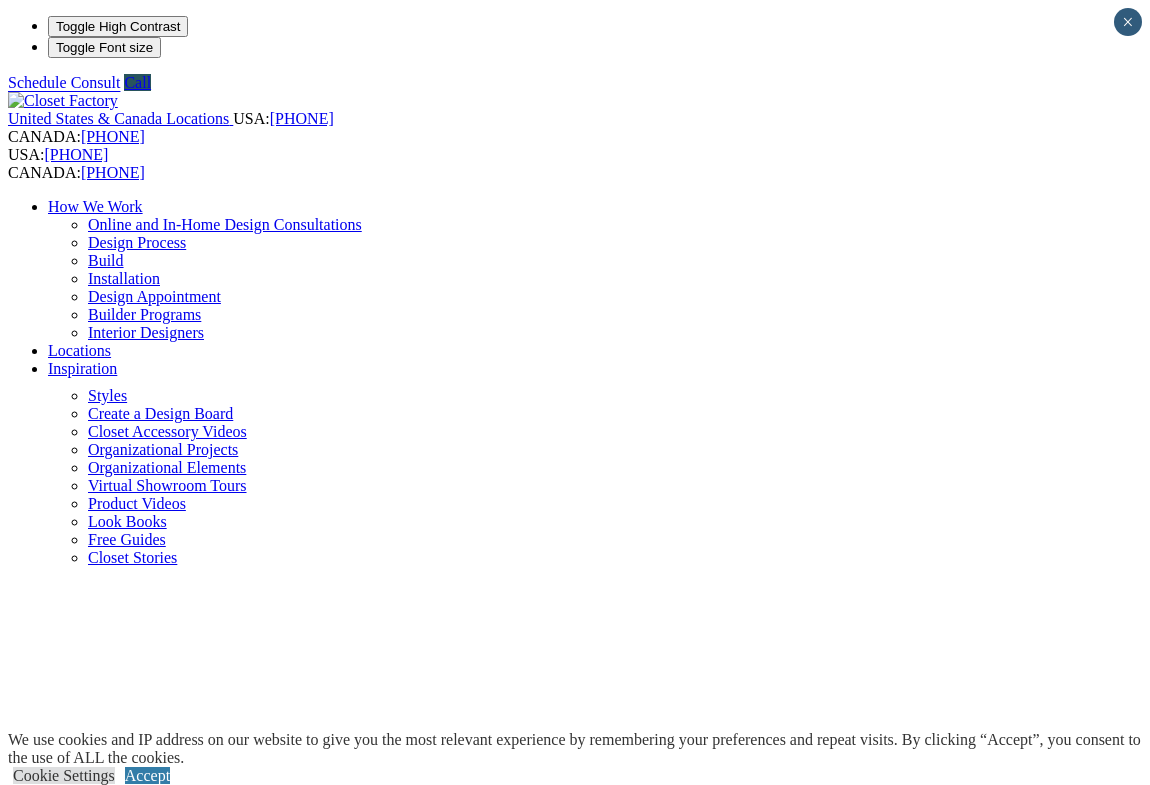 click on "Franchising" at bounding box center [595, 932] 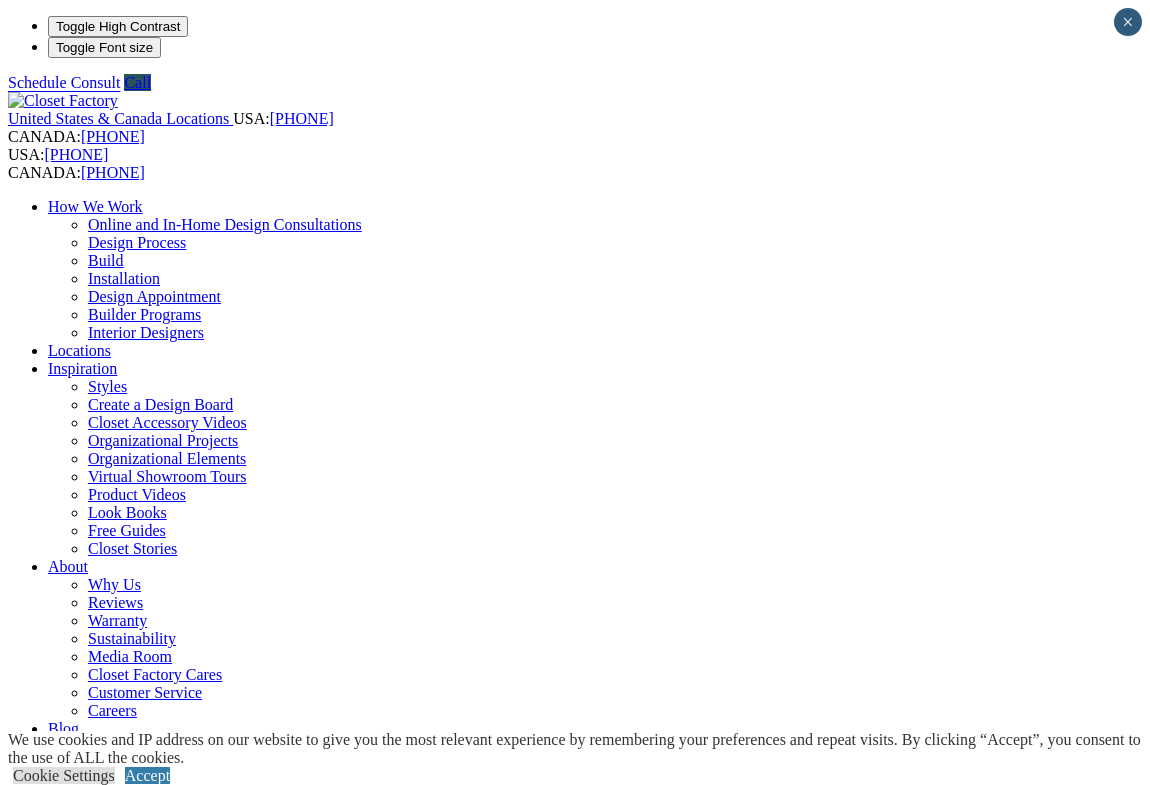 click on "United States & Canada Locations
USA:  (800) 838-7995
CANADA:  (888) 237-5650
USA:  (800) 838-7995
CANADA:  (888) 237-5650
How We Work  Online and In-Home Design Consultations Design Process Build Installation Design Appointment Builder Programs Interior Designers Locations Inspiration  Styles Create a Design Board Closet Accessory Videos Organizational Projects Organizational Elements Virtual Showroom Tours Product Videos Look Books Free Guides Closet Stories About  Why Us Reviews Warranty Sustainability Media Room Closet Factory Cares Customer Service Careers Blog Franchising
United States & Canada Locations
Log In / Sign Up
Your Branch
New Jersey South
ZIP code
*" at bounding box center (575, 450) 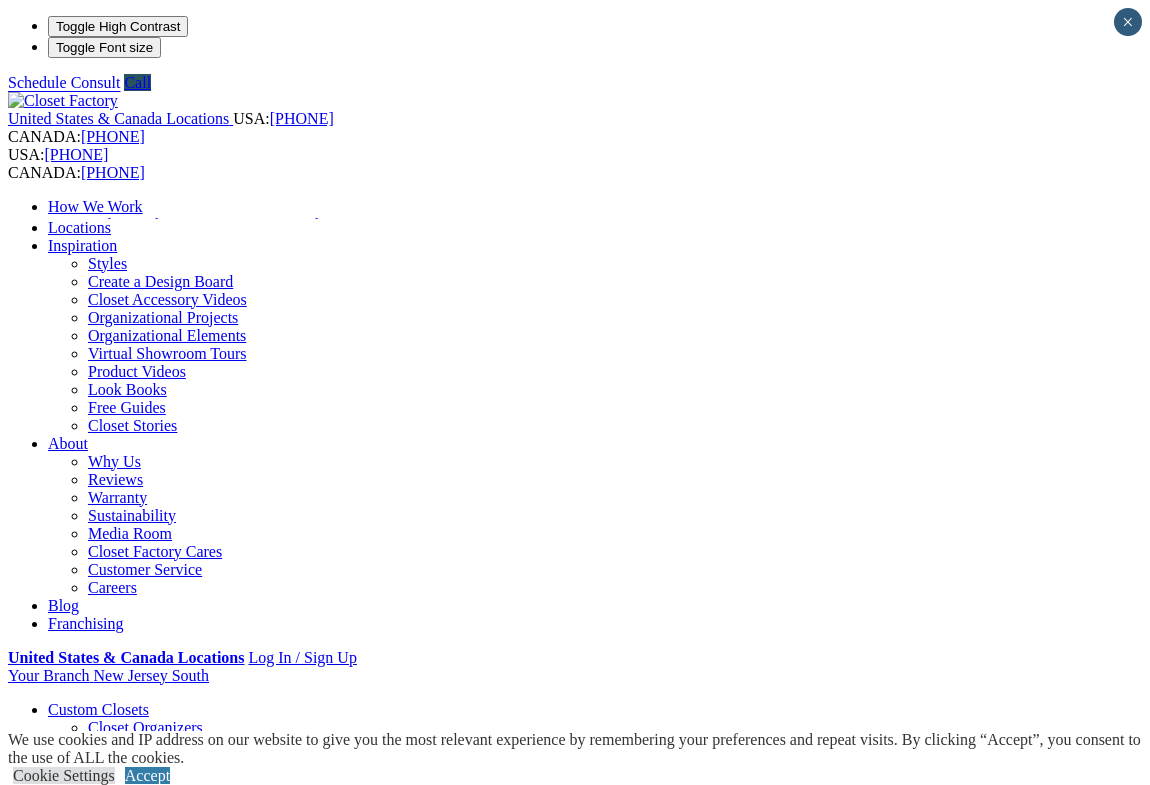 click on "Design Process" at bounding box center (137, 242) 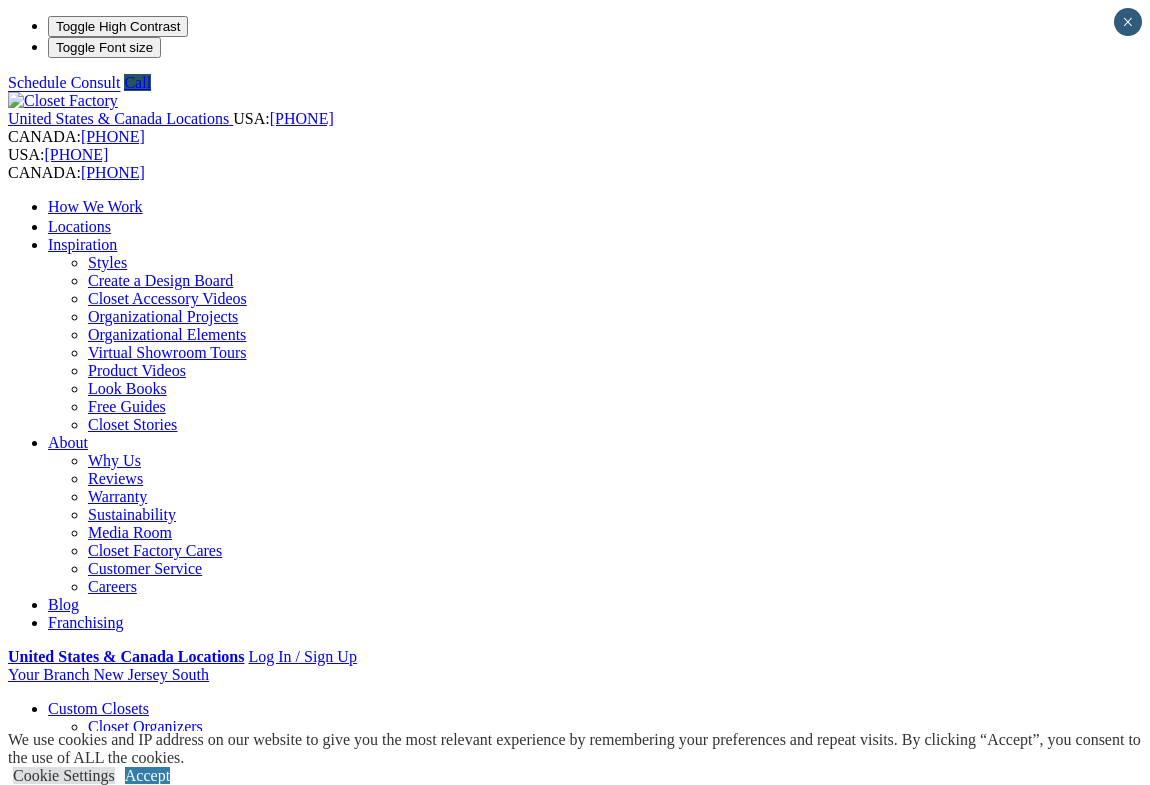 click on "Design Process" at bounding box center [137, 242] 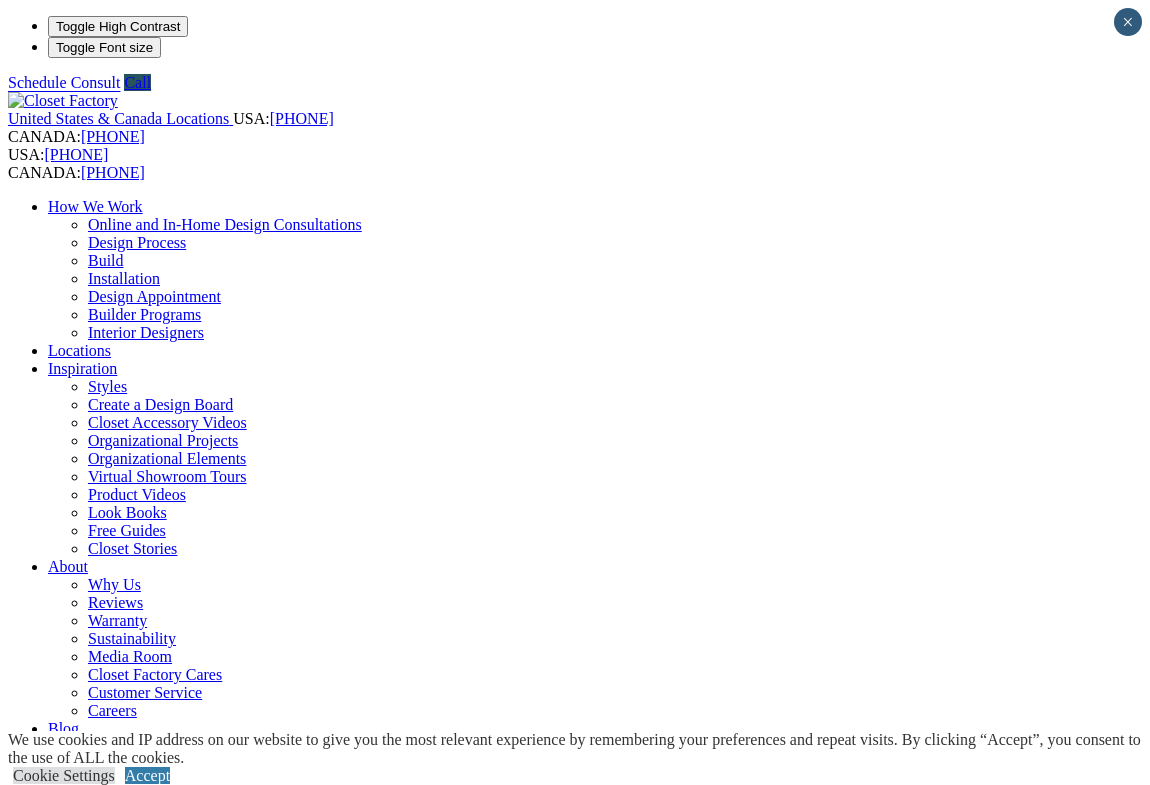 scroll, scrollTop: 0, scrollLeft: 0, axis: both 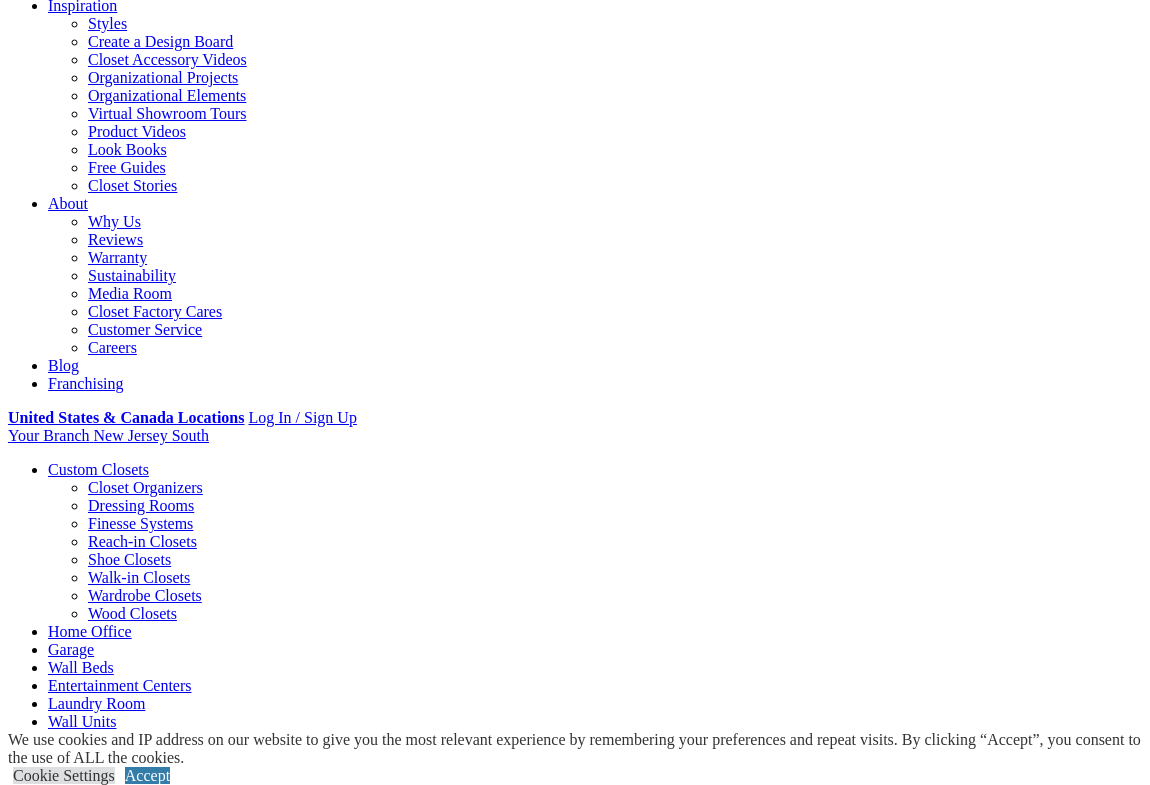 click on "Gallery" at bounding box center (111, 1591) 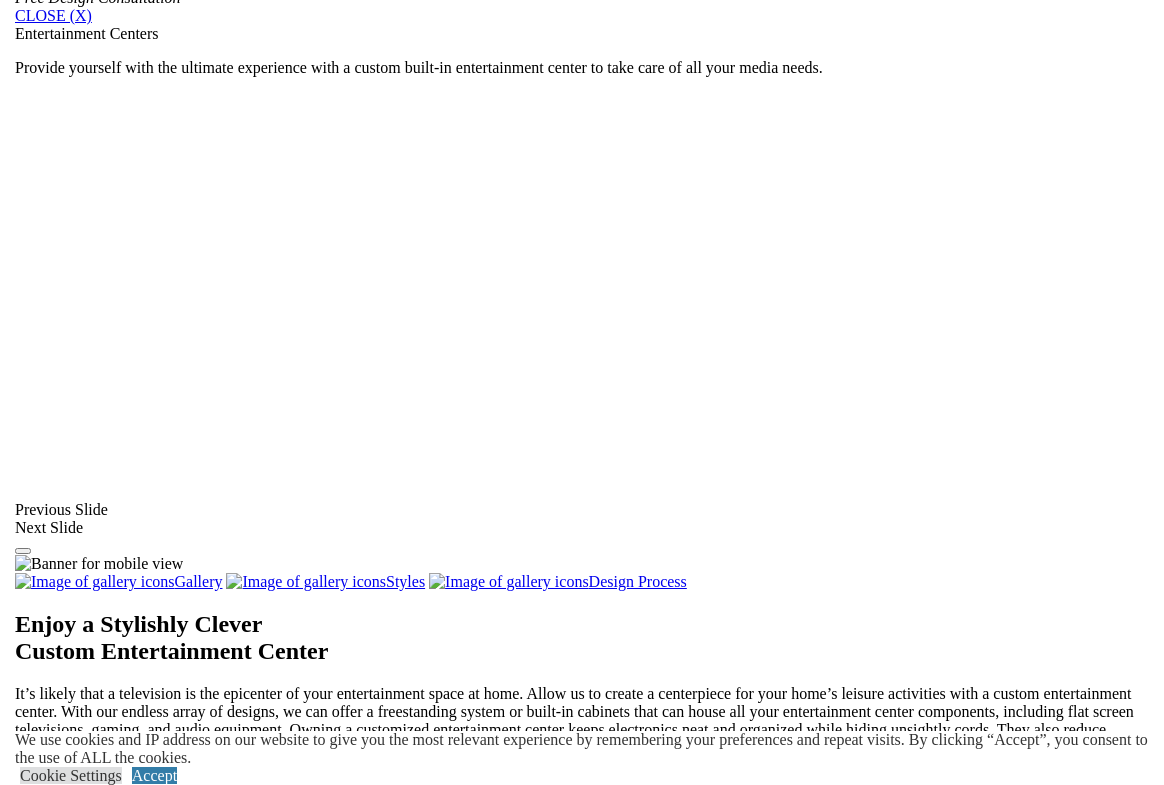 scroll, scrollTop: 1401, scrollLeft: 0, axis: vertical 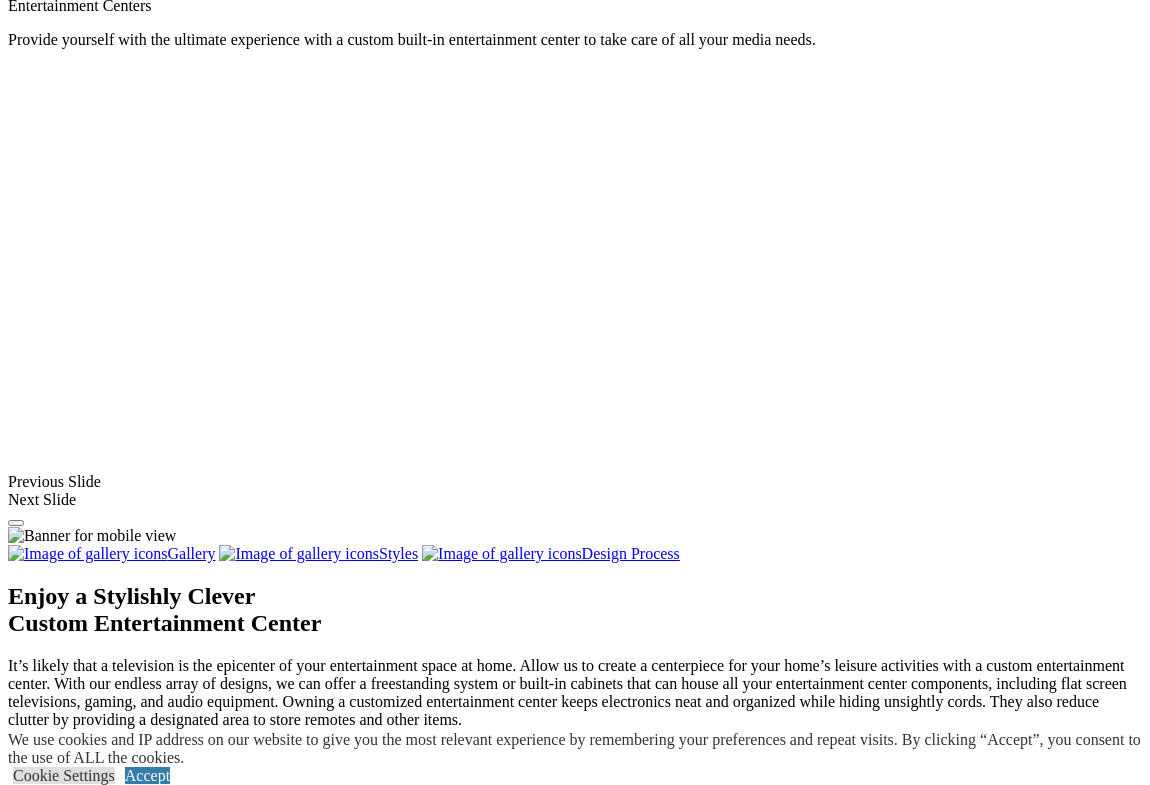 click at bounding box center [57, 1475] 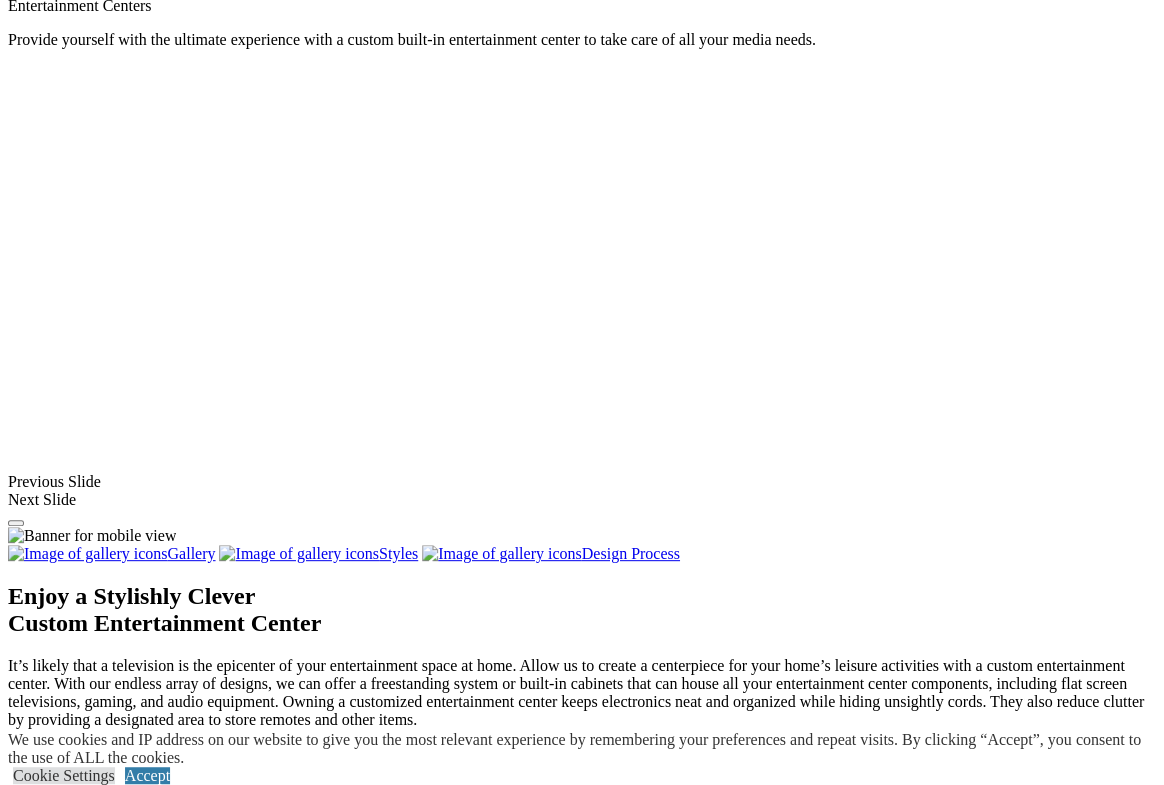 click at bounding box center [8, 35576] 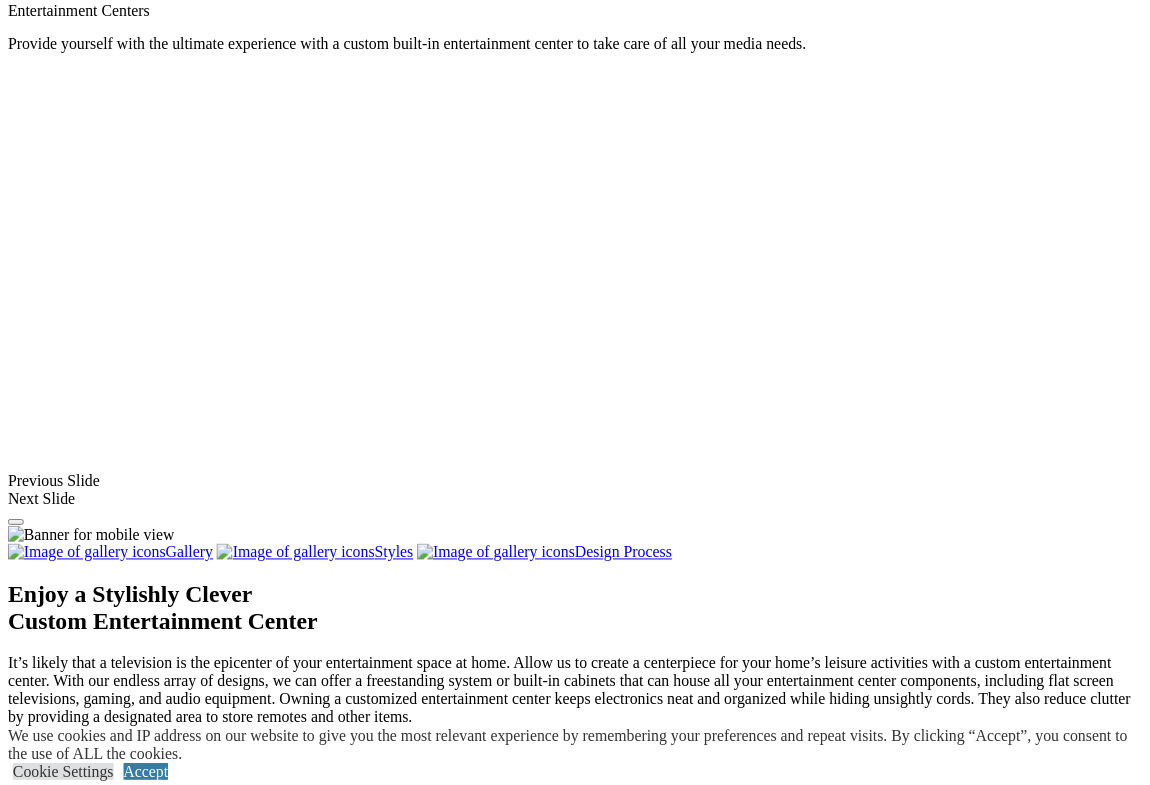 scroll, scrollTop: 2138, scrollLeft: 0, axis: vertical 